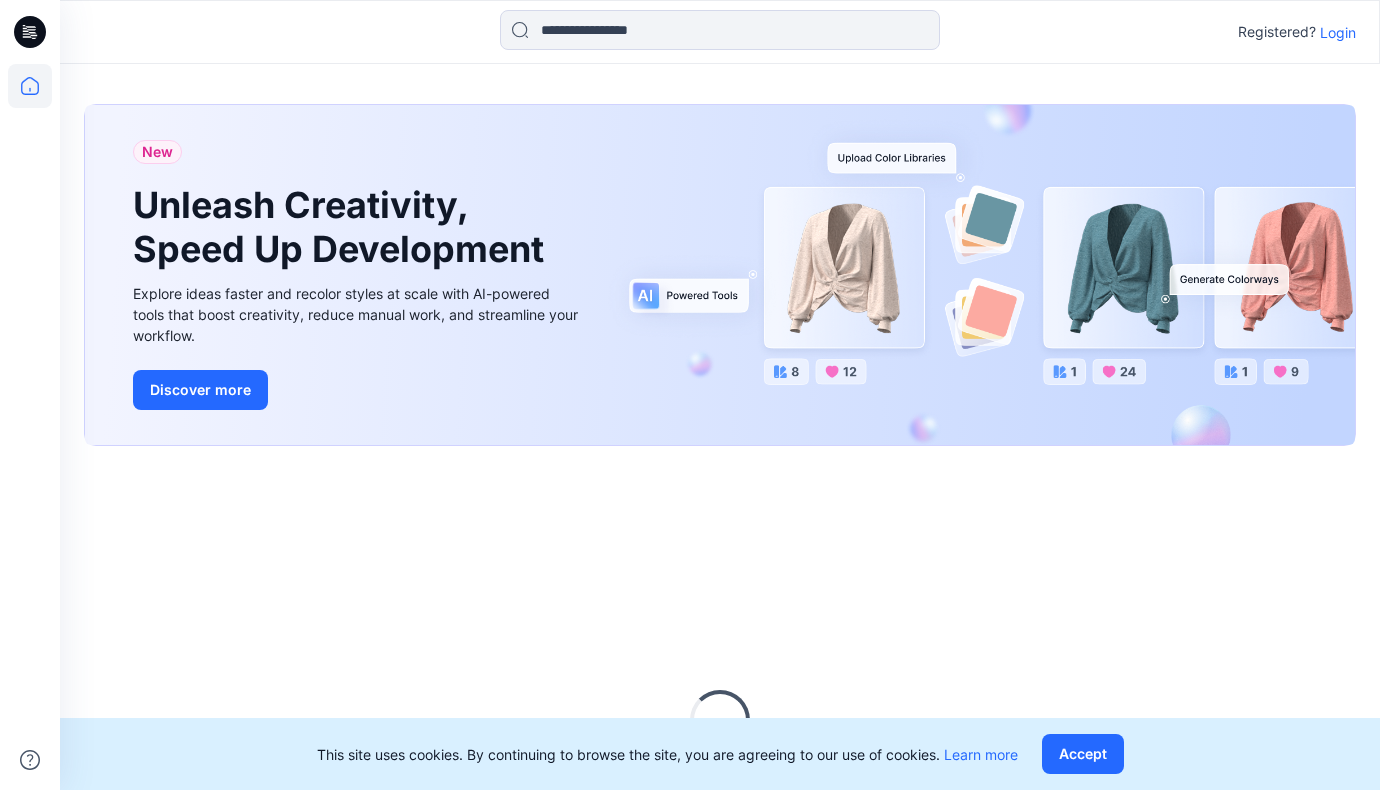 scroll, scrollTop: 0, scrollLeft: 0, axis: both 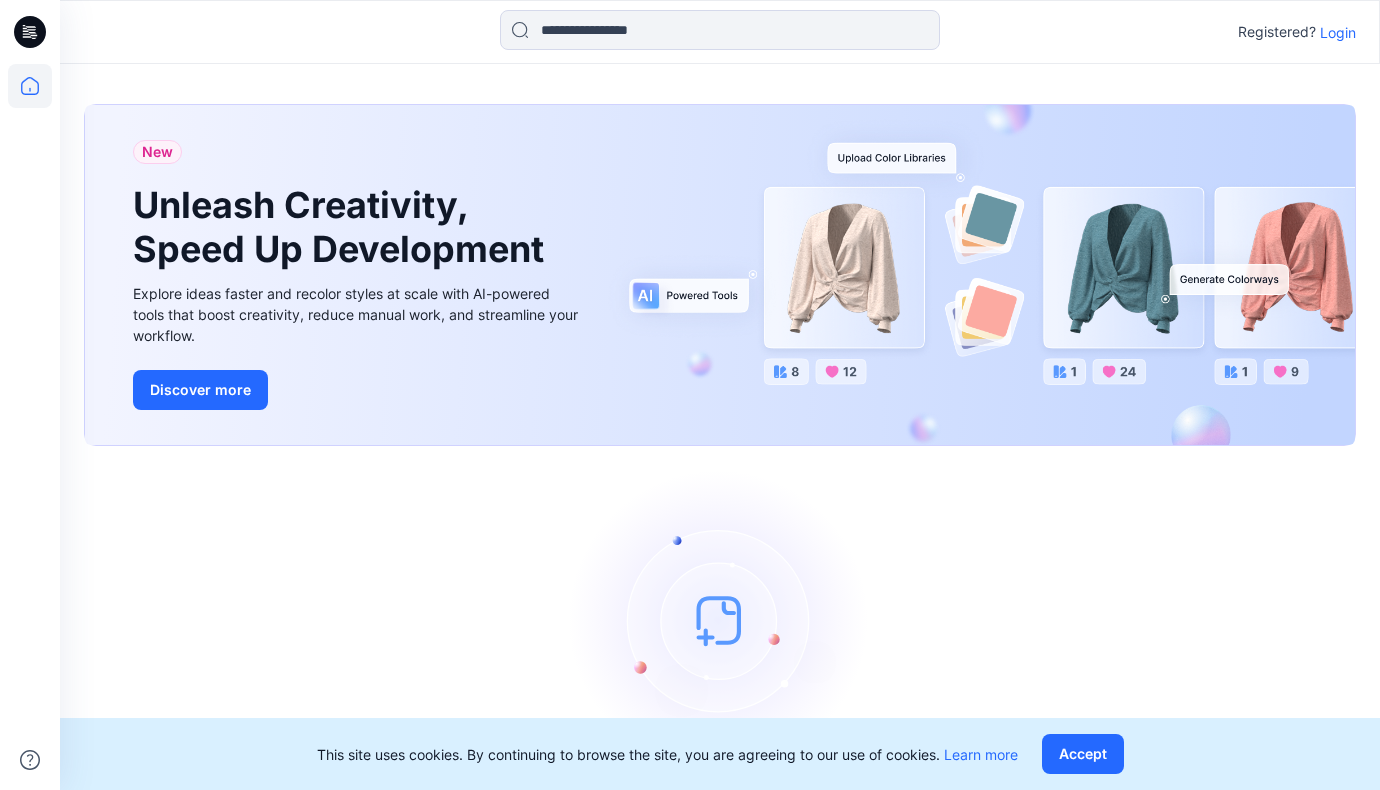 click on "Login" at bounding box center (1338, 32) 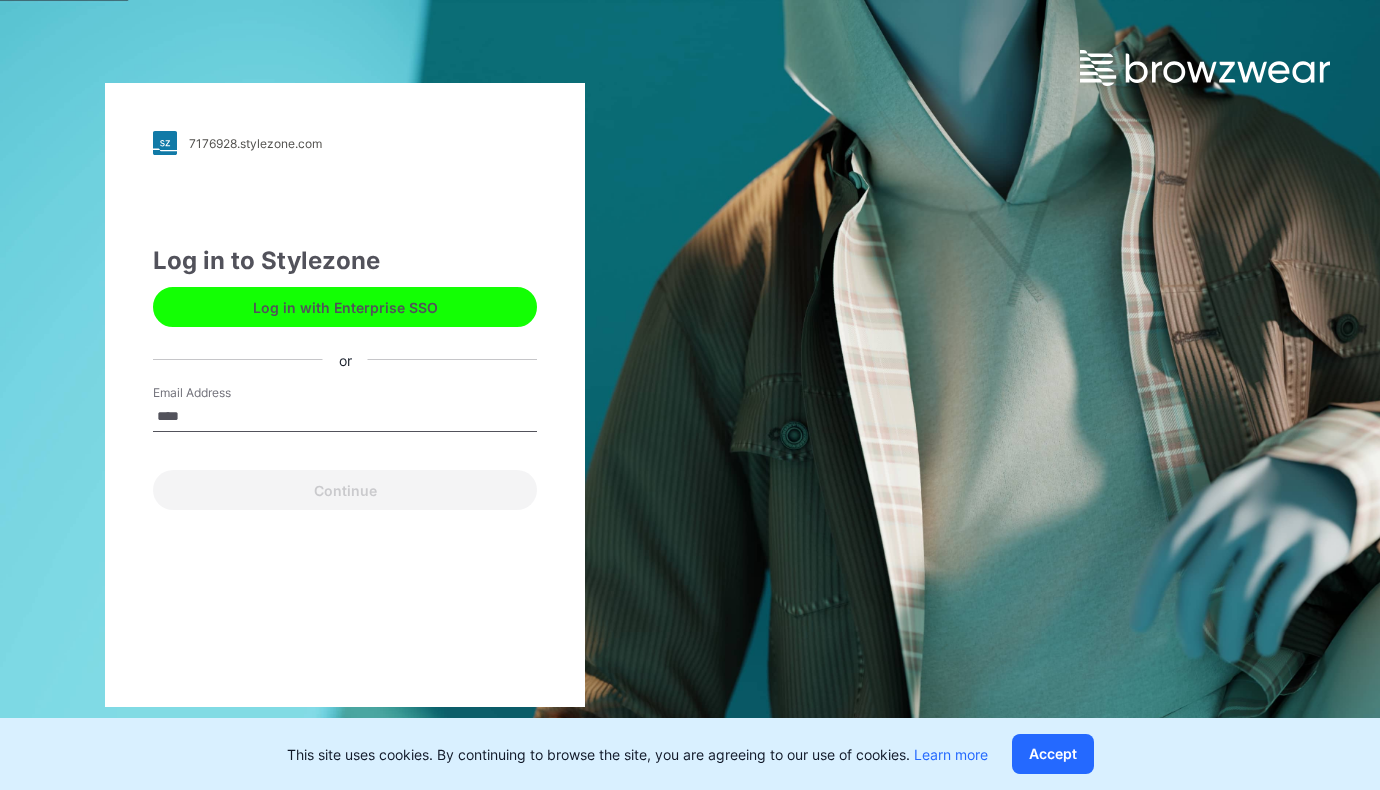 type on "**********" 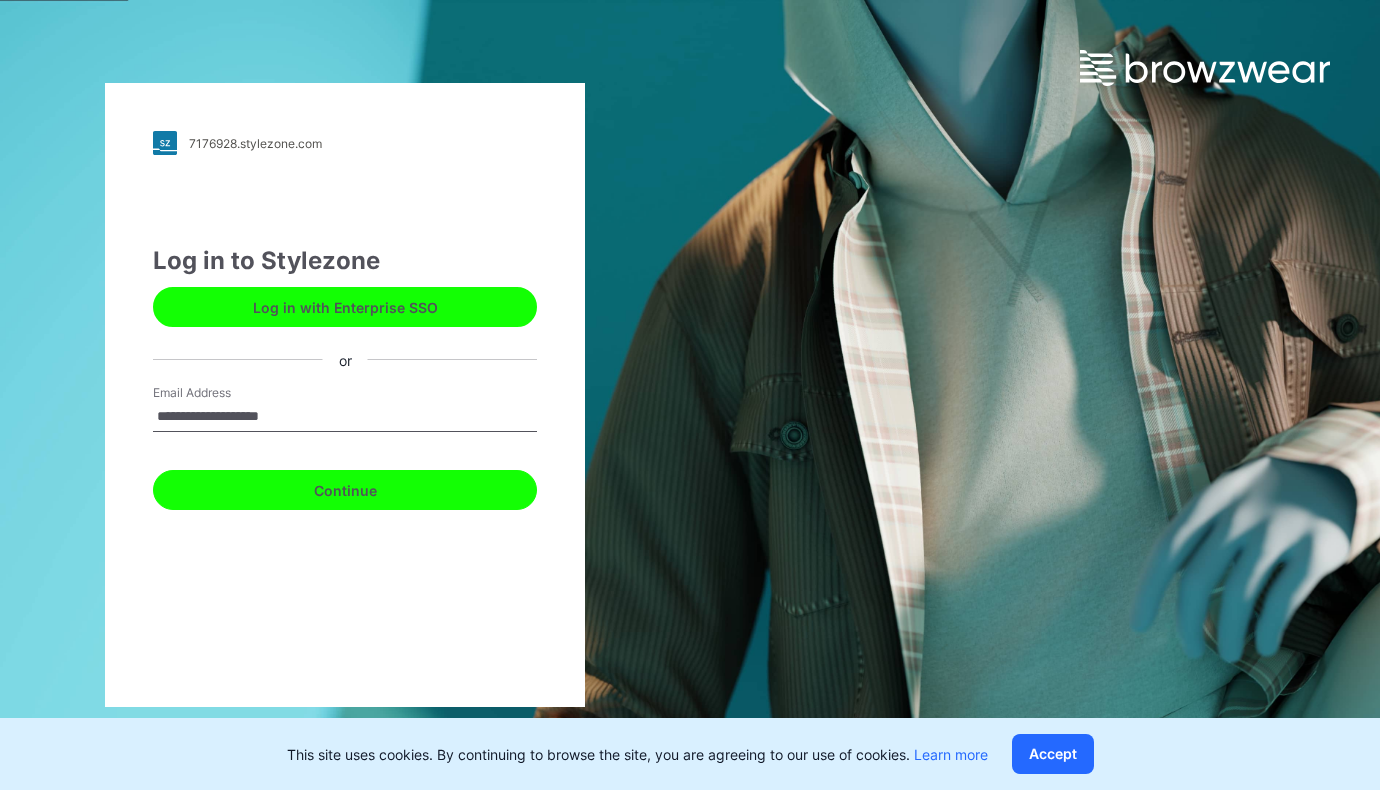 click on "Continue" at bounding box center [345, 490] 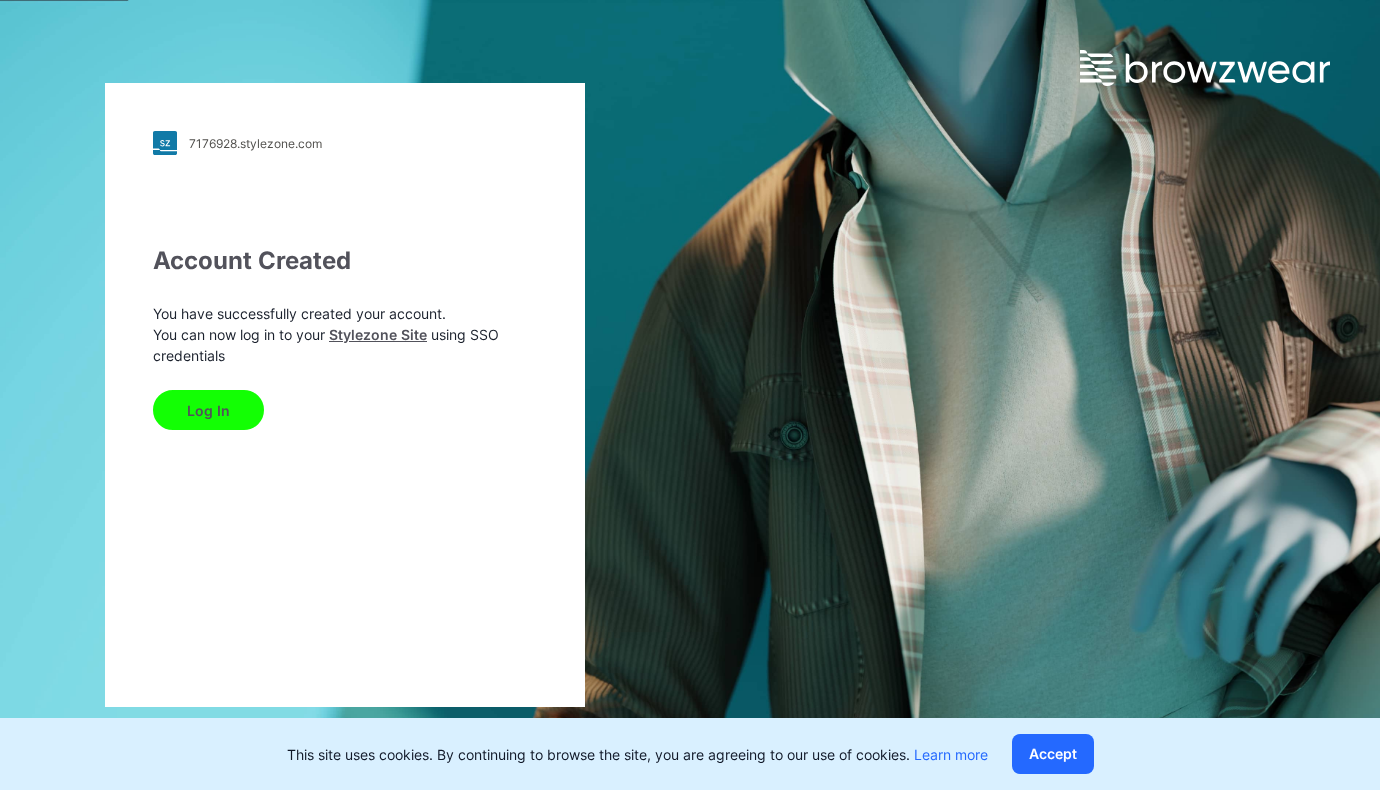 scroll, scrollTop: 0, scrollLeft: 0, axis: both 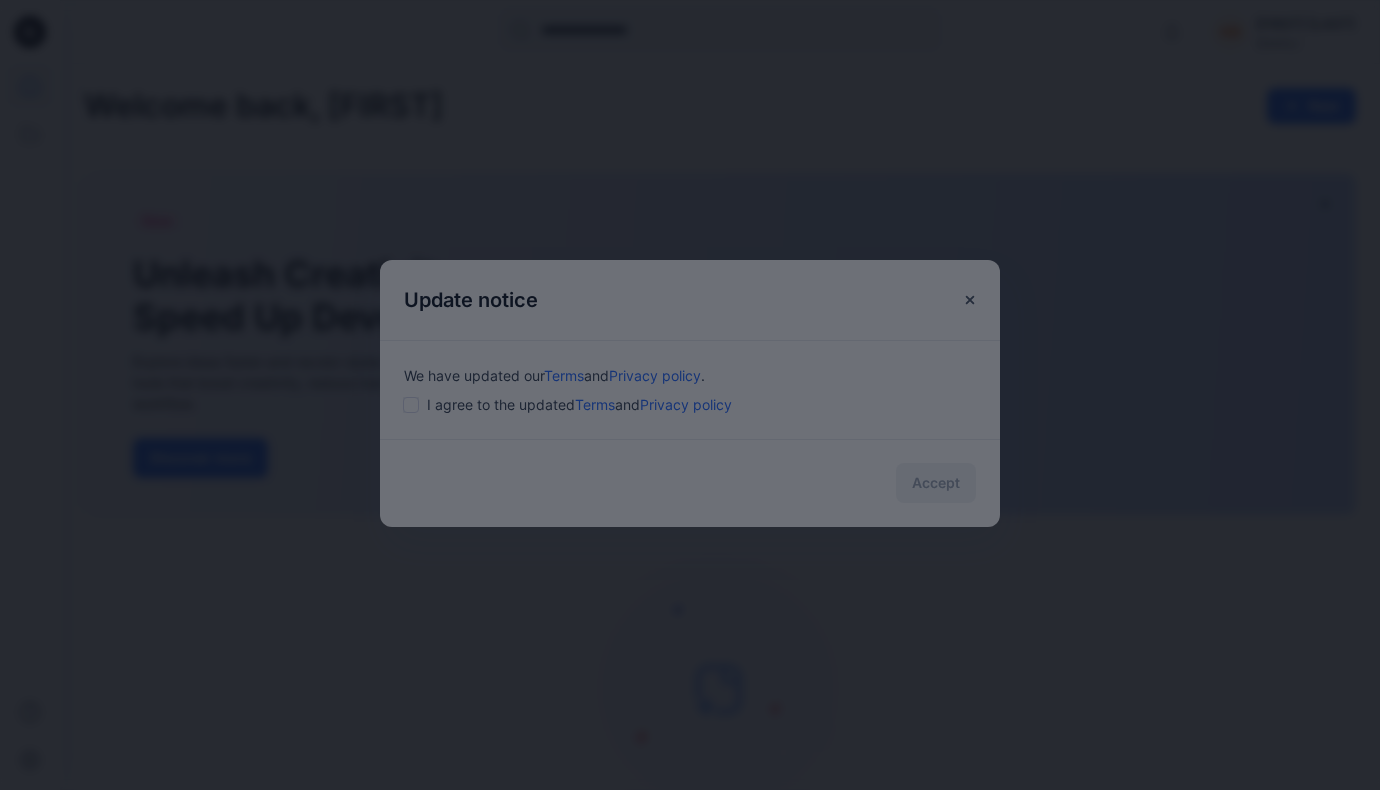 click at bounding box center [690, 395] 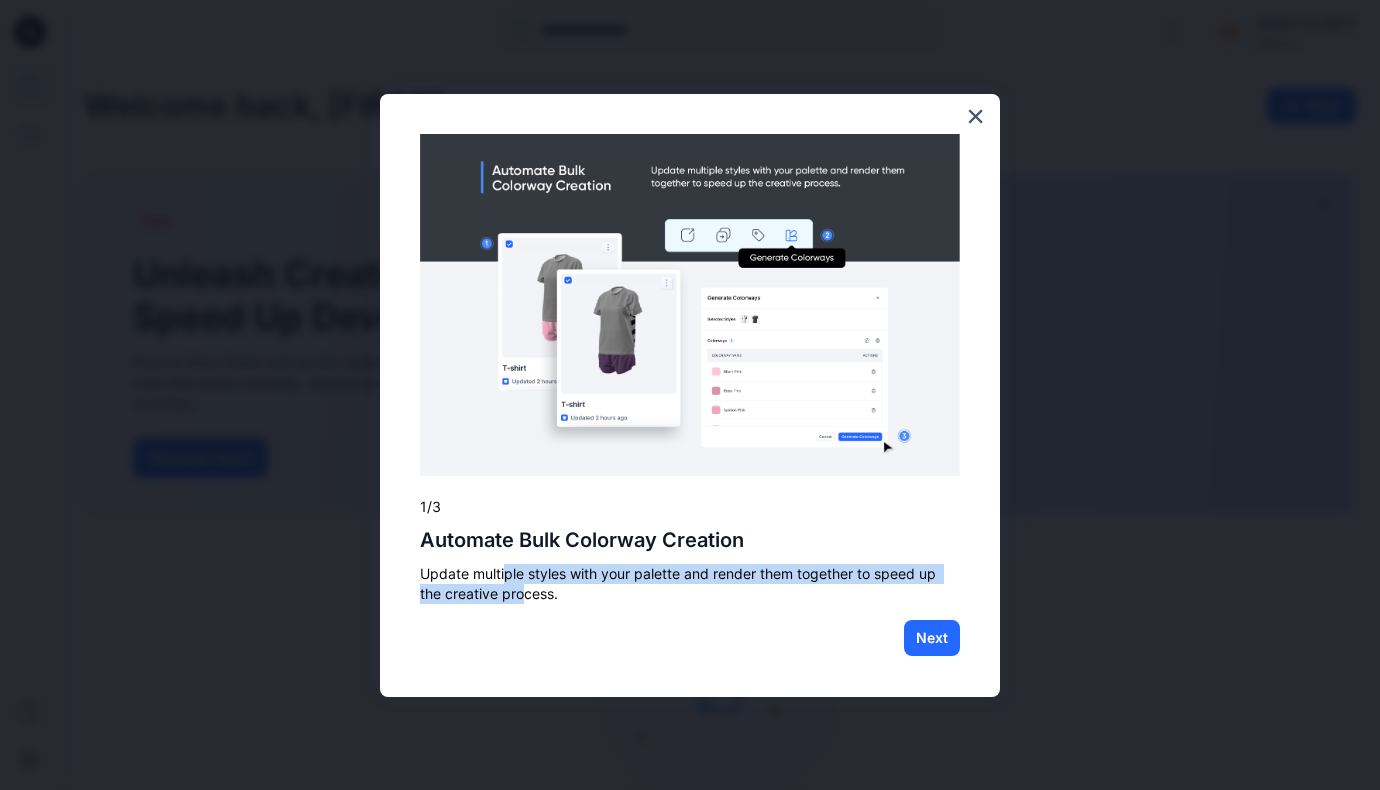drag, startPoint x: 506, startPoint y: 578, endPoint x: 525, endPoint y: 586, distance: 20.615528 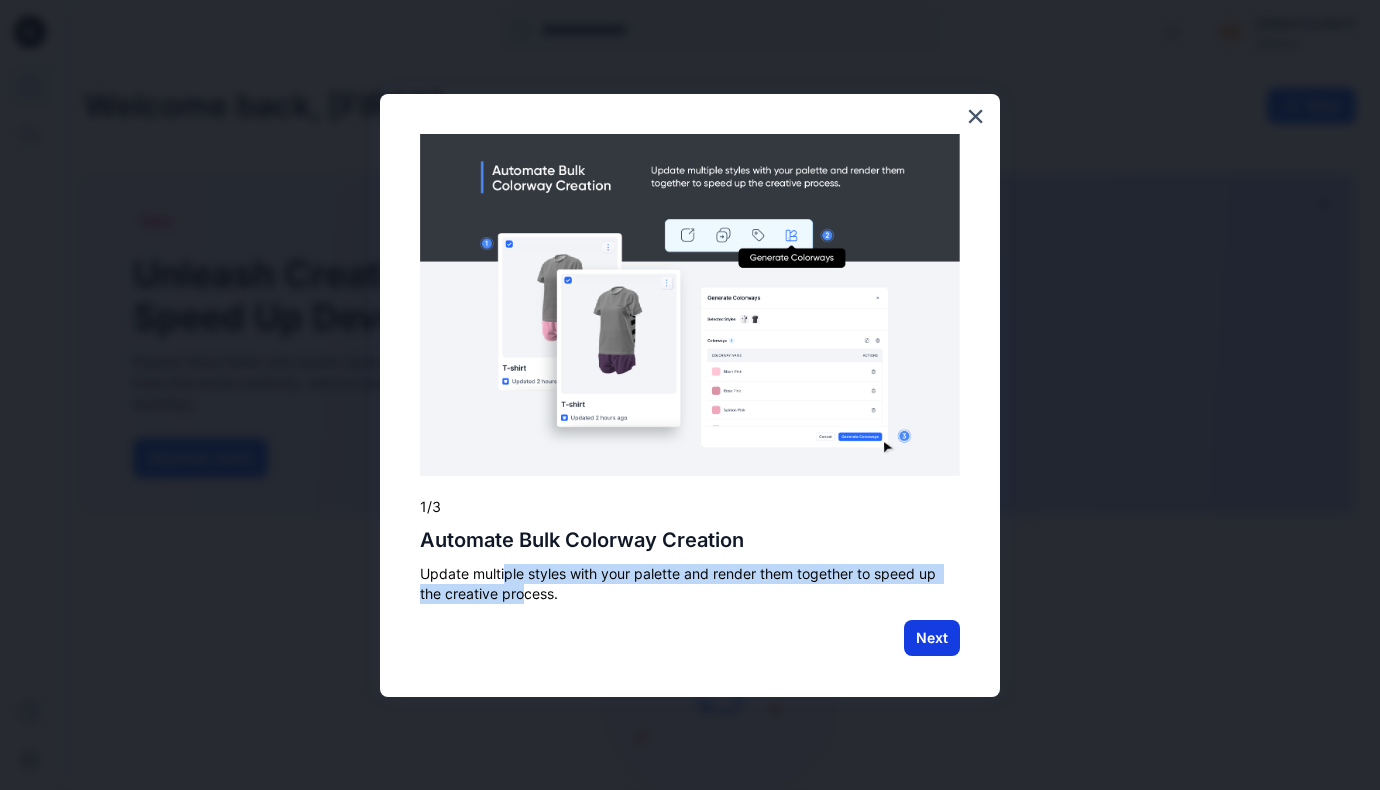 click on "Next" at bounding box center (932, 638) 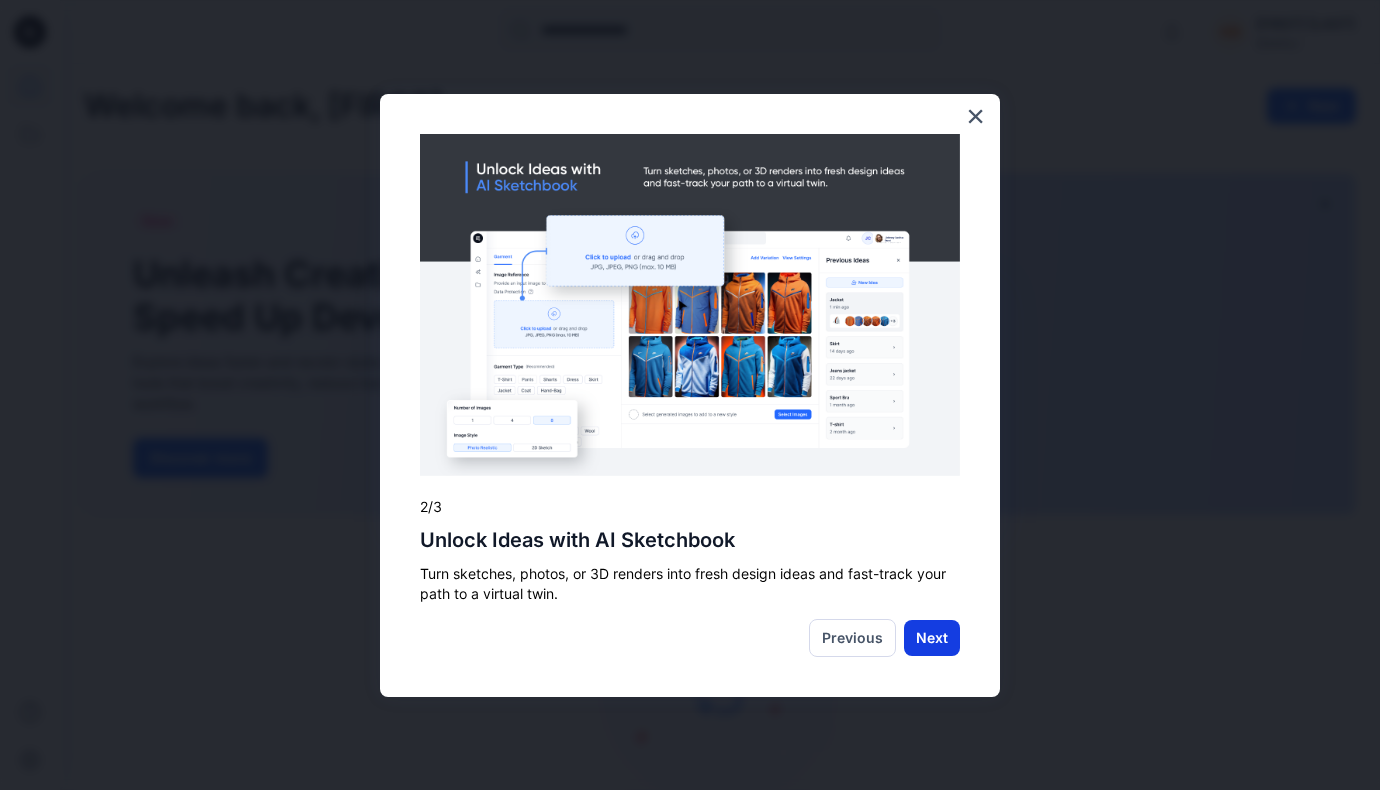 click on "Next" at bounding box center [932, 638] 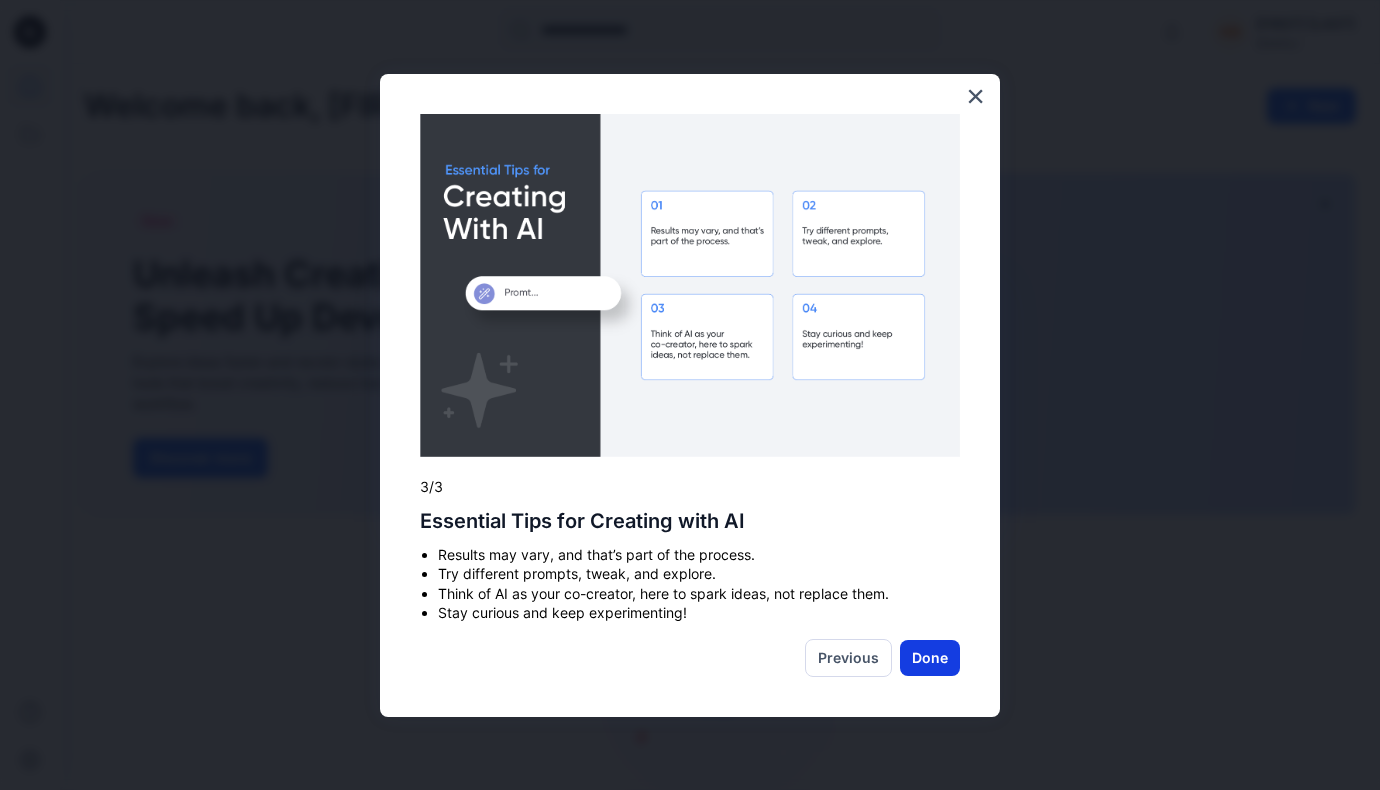 click on "Done" at bounding box center (930, 658) 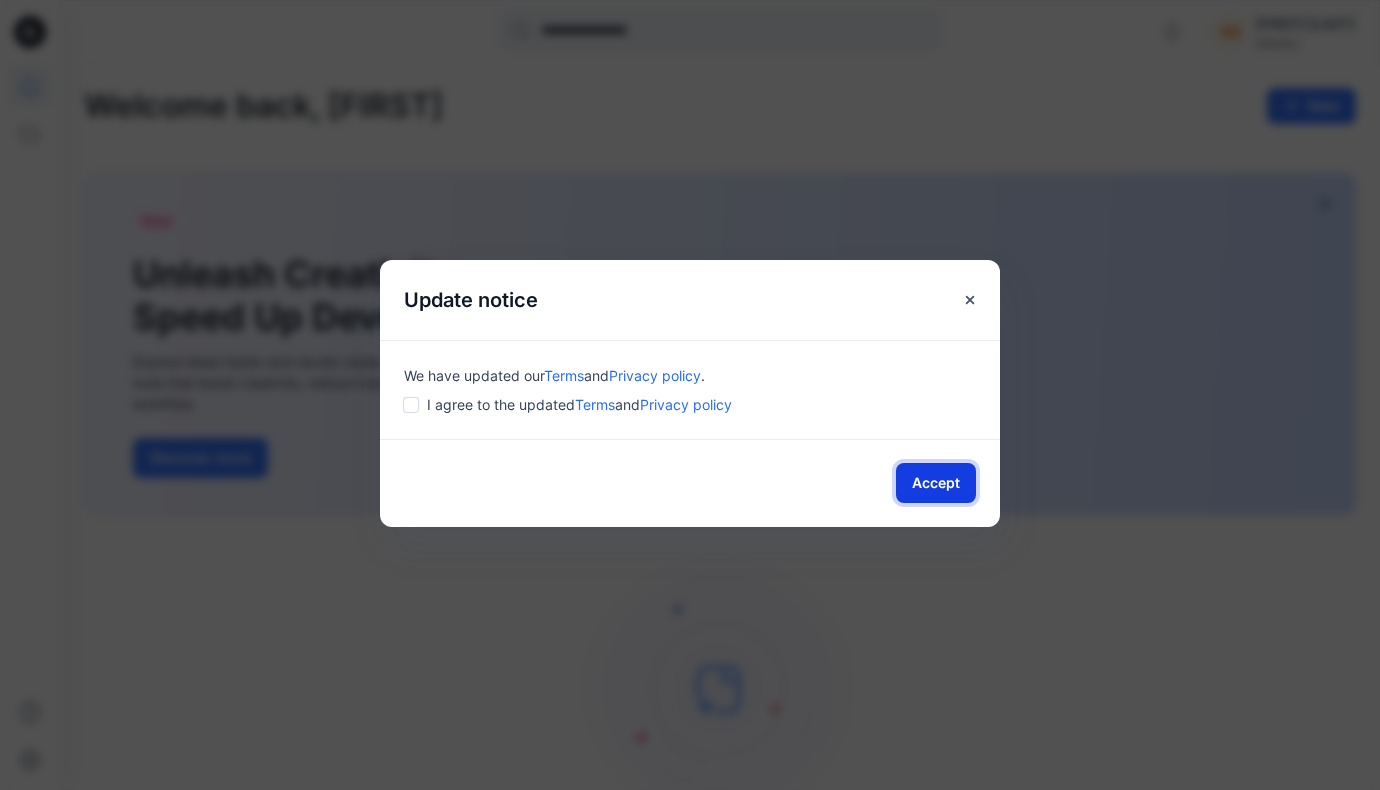 click on "Accept" at bounding box center [936, 483] 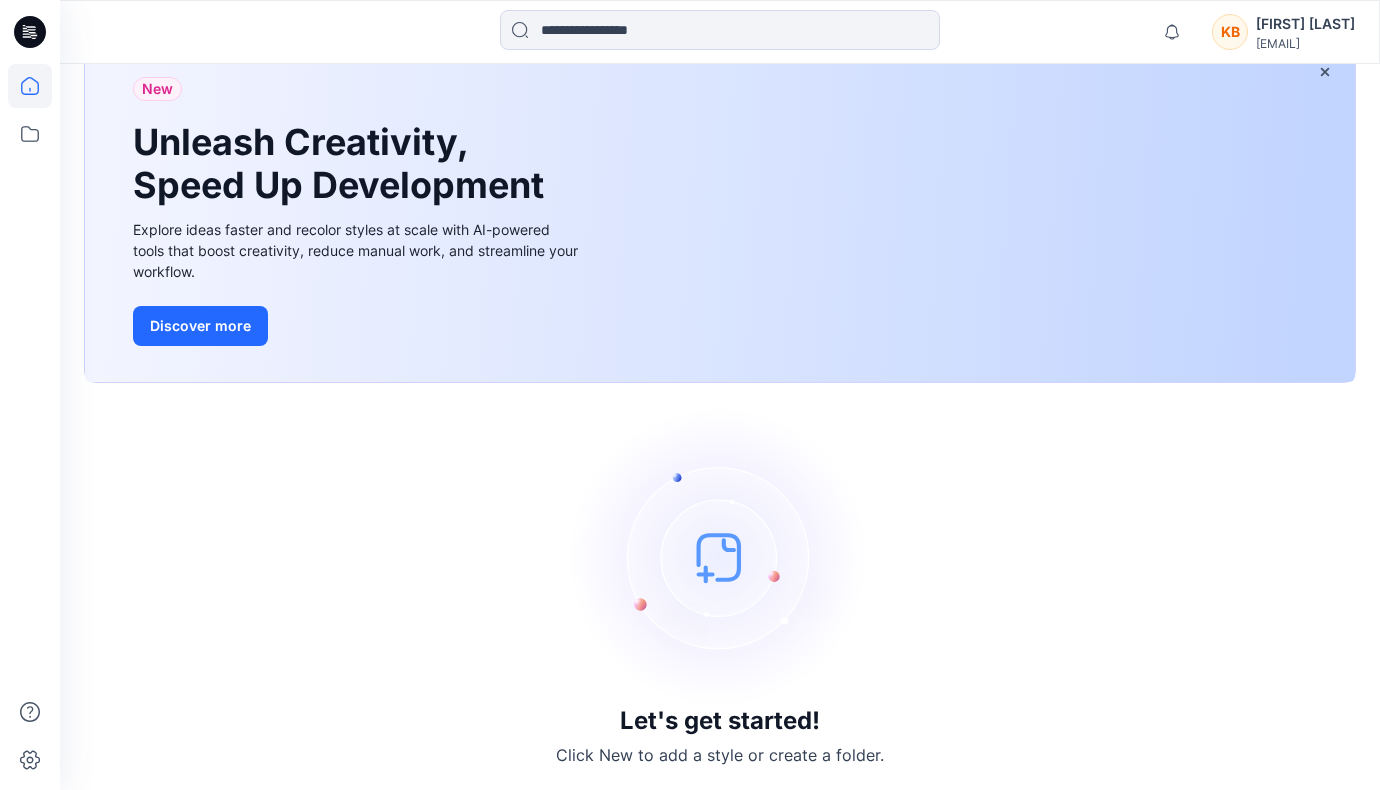 scroll, scrollTop: 0, scrollLeft: 0, axis: both 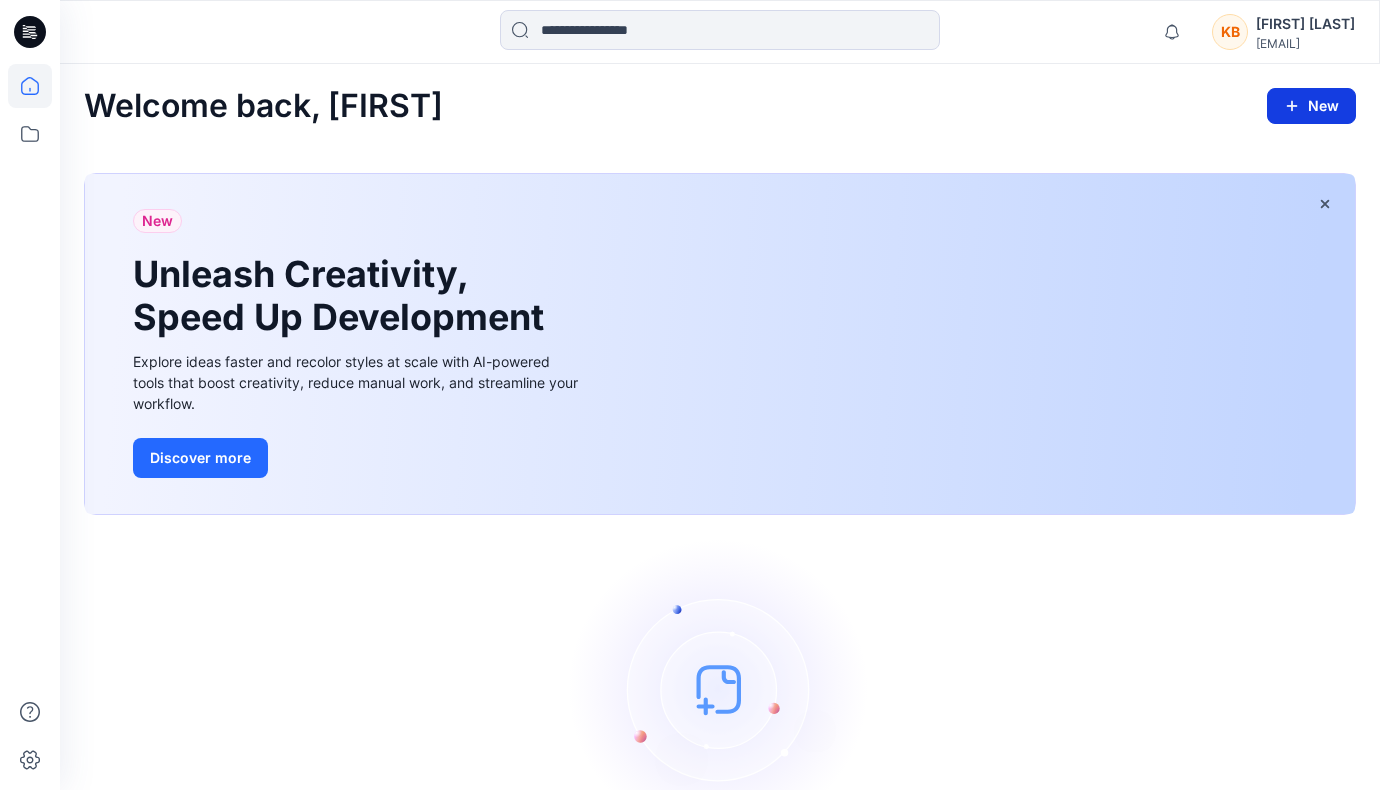 click on "New" at bounding box center [1311, 106] 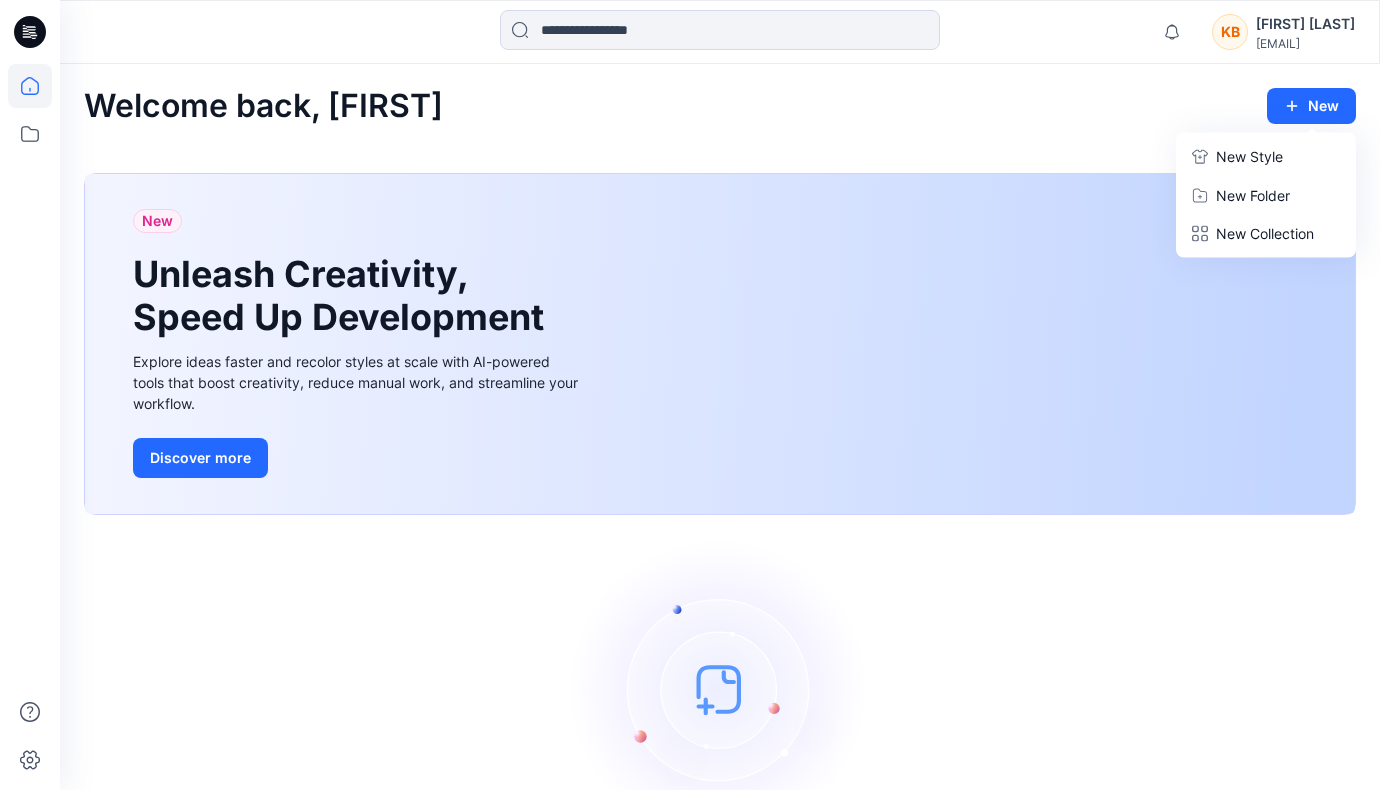 click on "Welcome back, Kara New New Style New Folder New Collection" at bounding box center [720, 106] 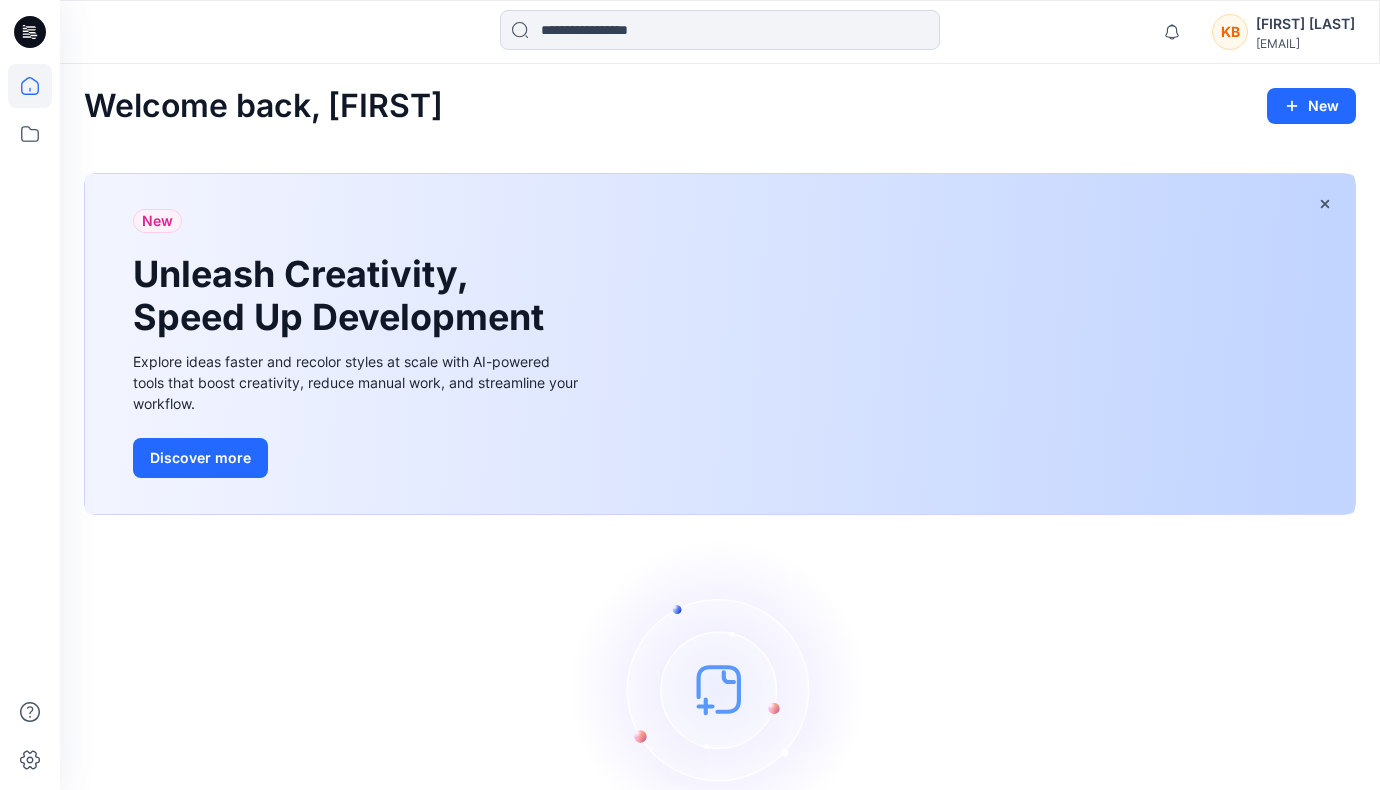 scroll, scrollTop: 132, scrollLeft: 0, axis: vertical 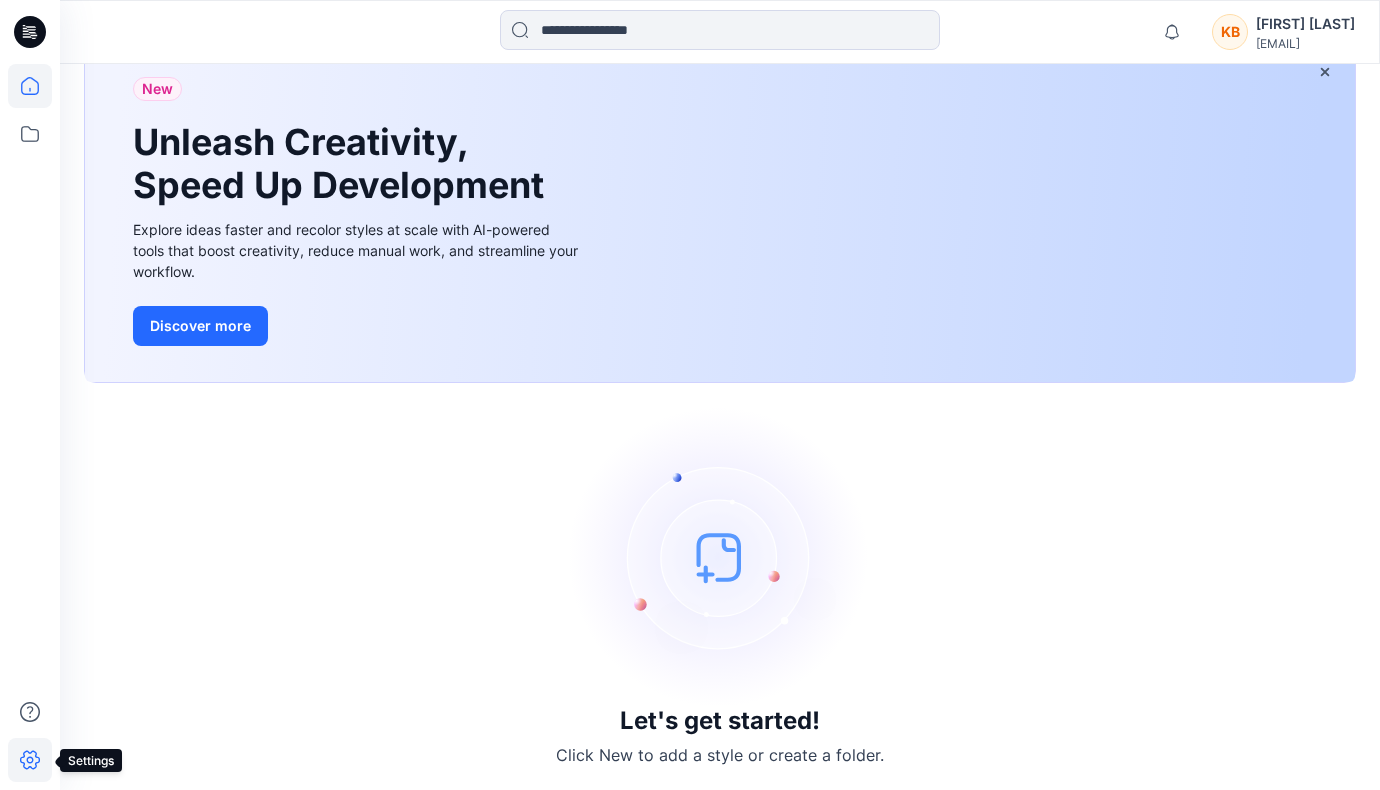click 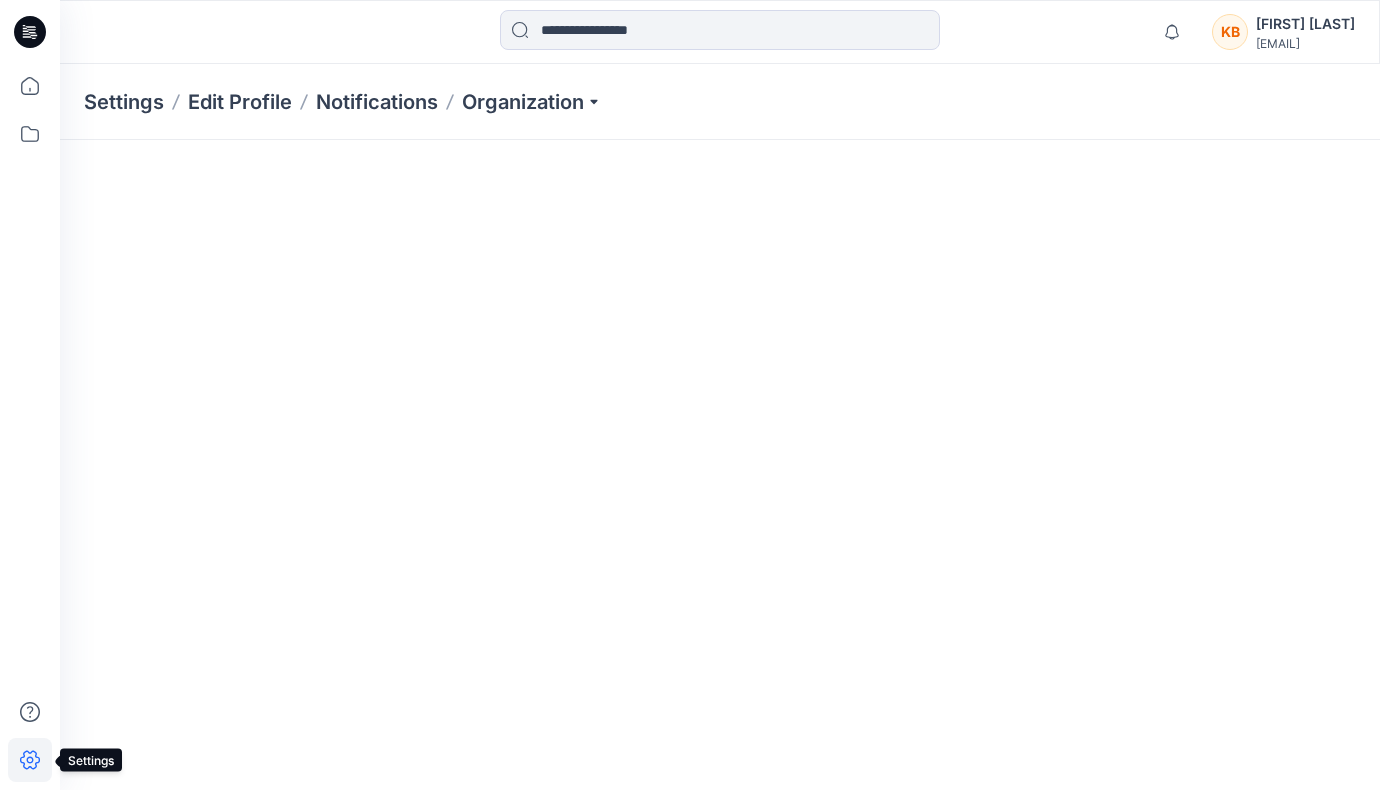 scroll, scrollTop: 0, scrollLeft: 0, axis: both 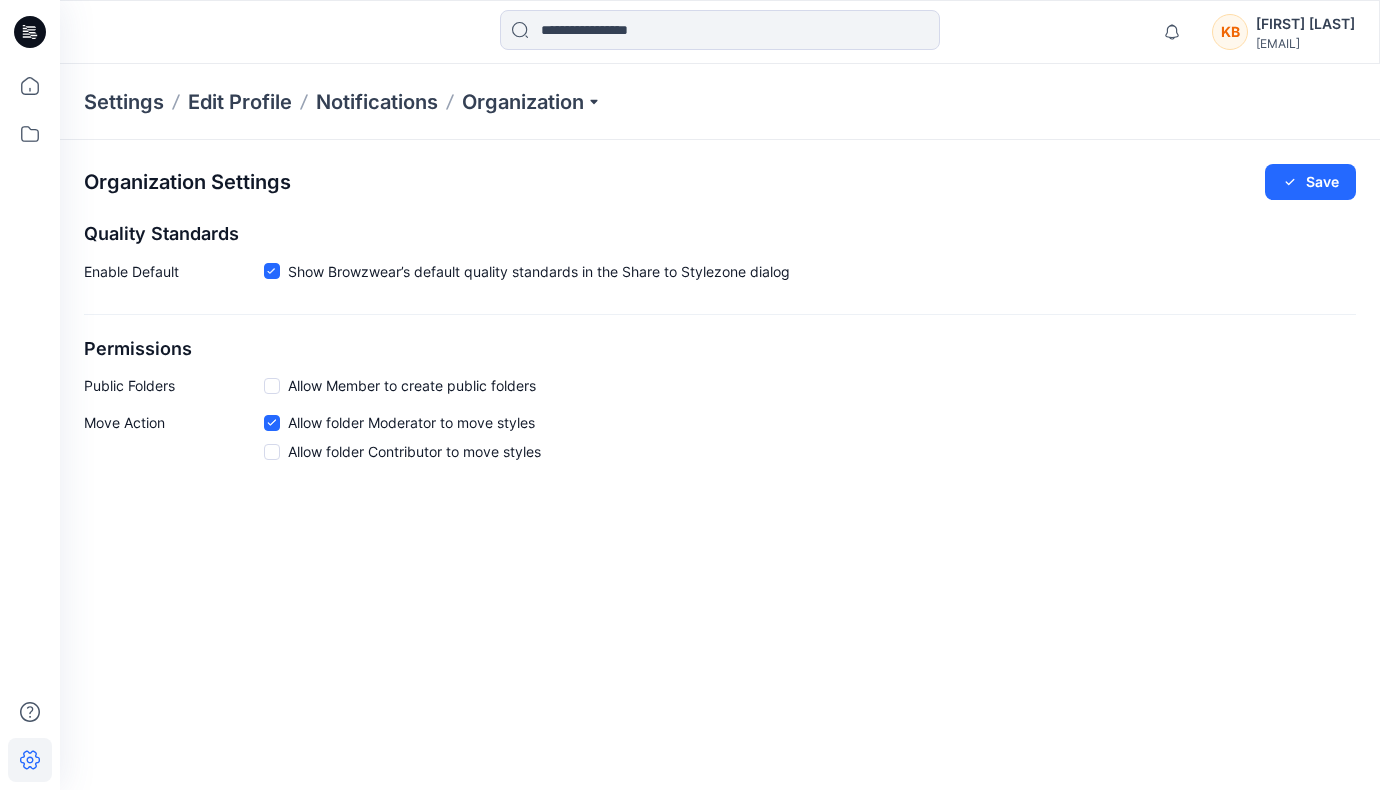 click 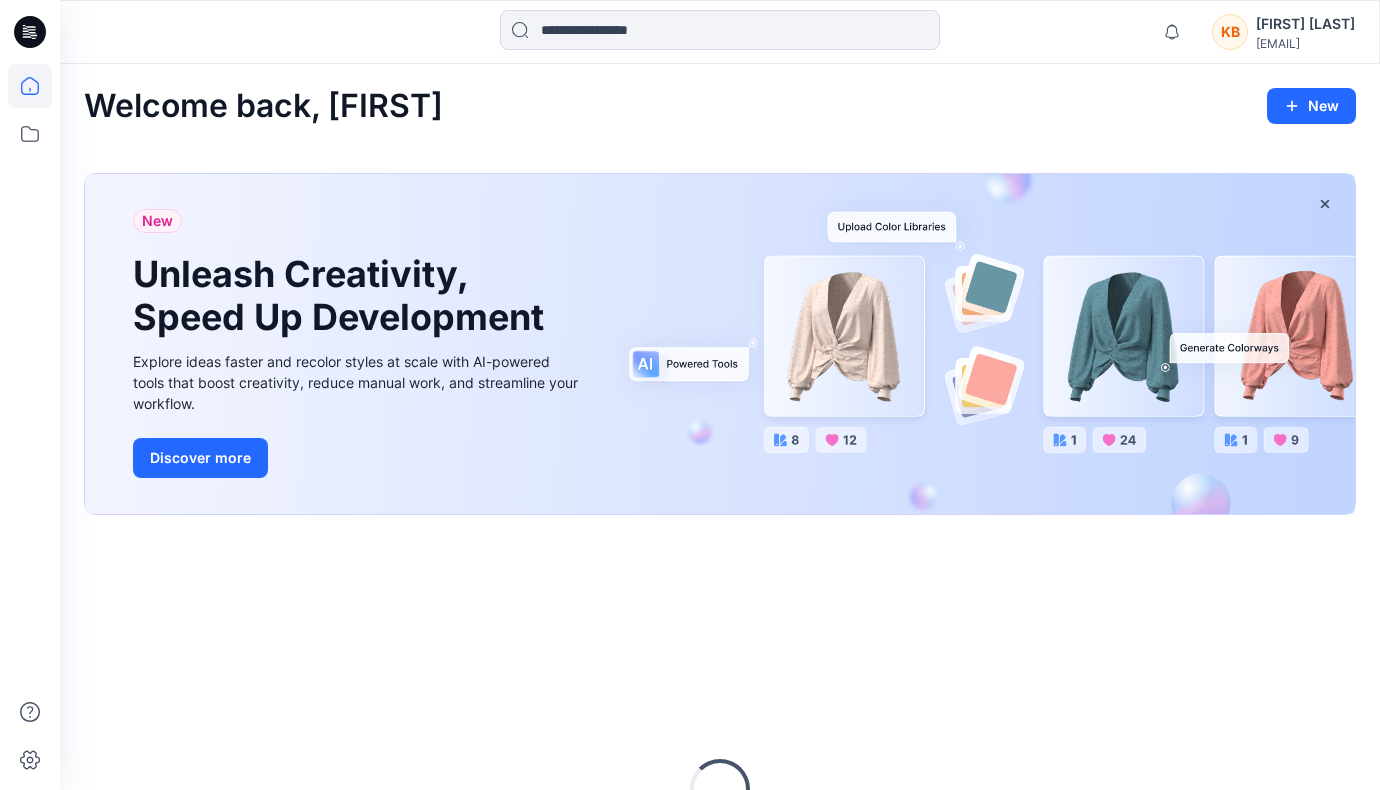 scroll, scrollTop: 0, scrollLeft: 0, axis: both 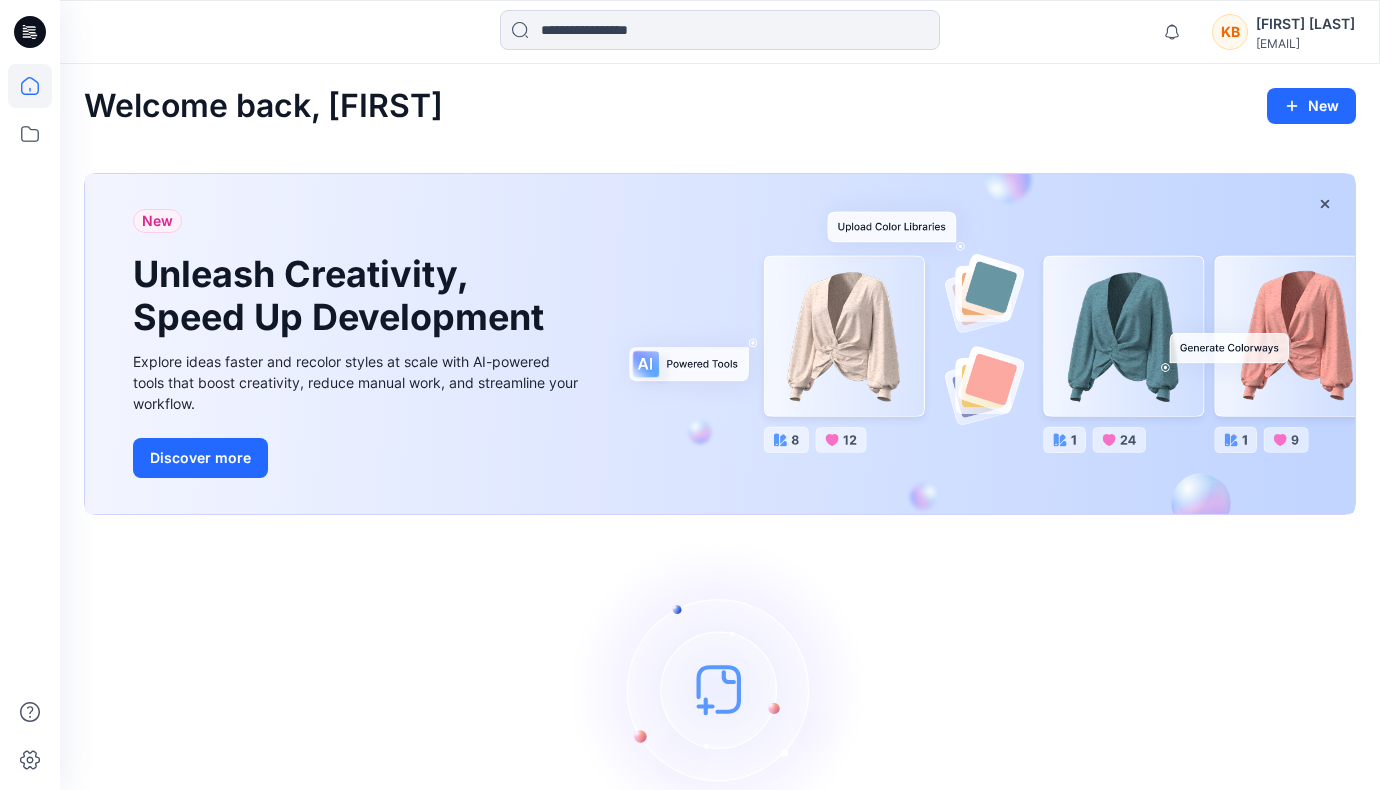click on "[USERNAME]@example.com" at bounding box center (1305, 43) 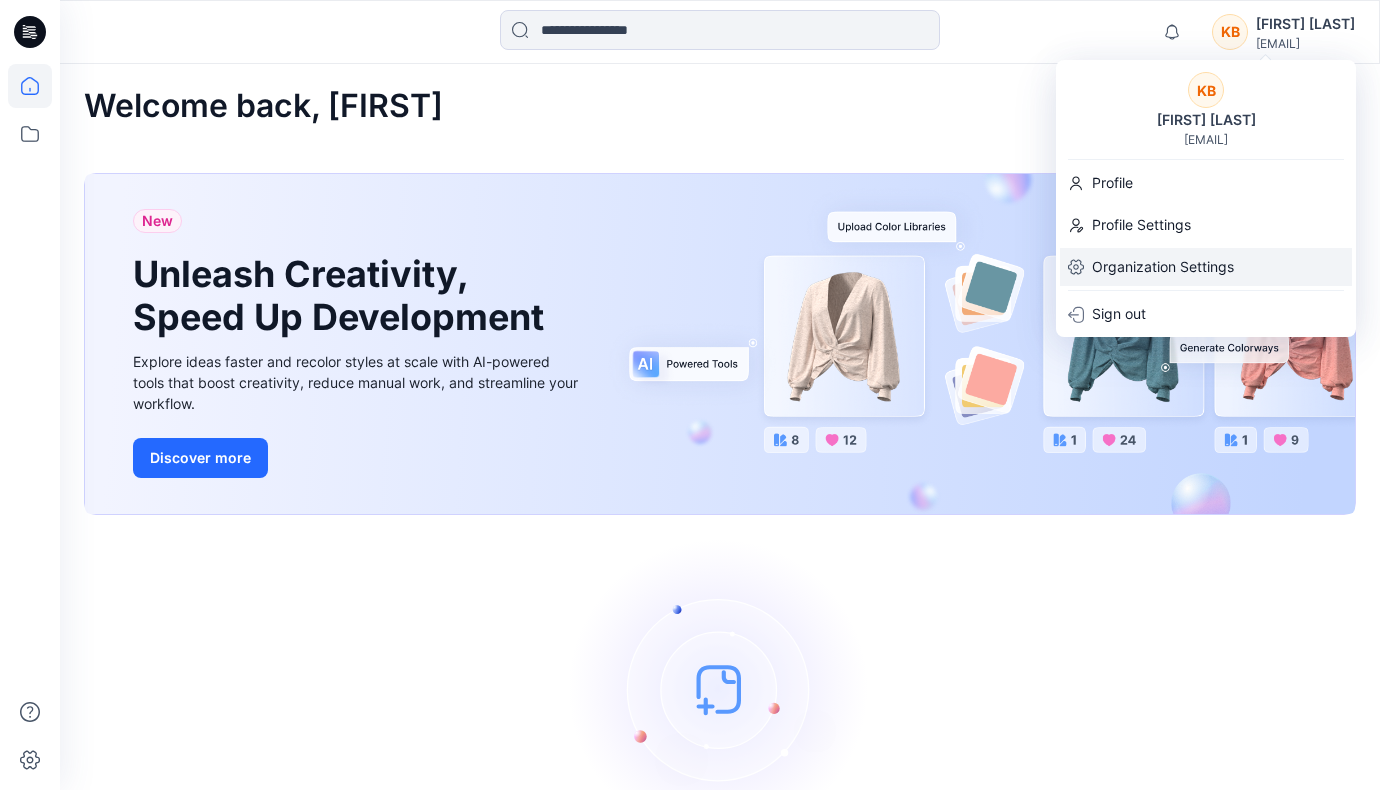click on "Organization Settings" at bounding box center [1163, 267] 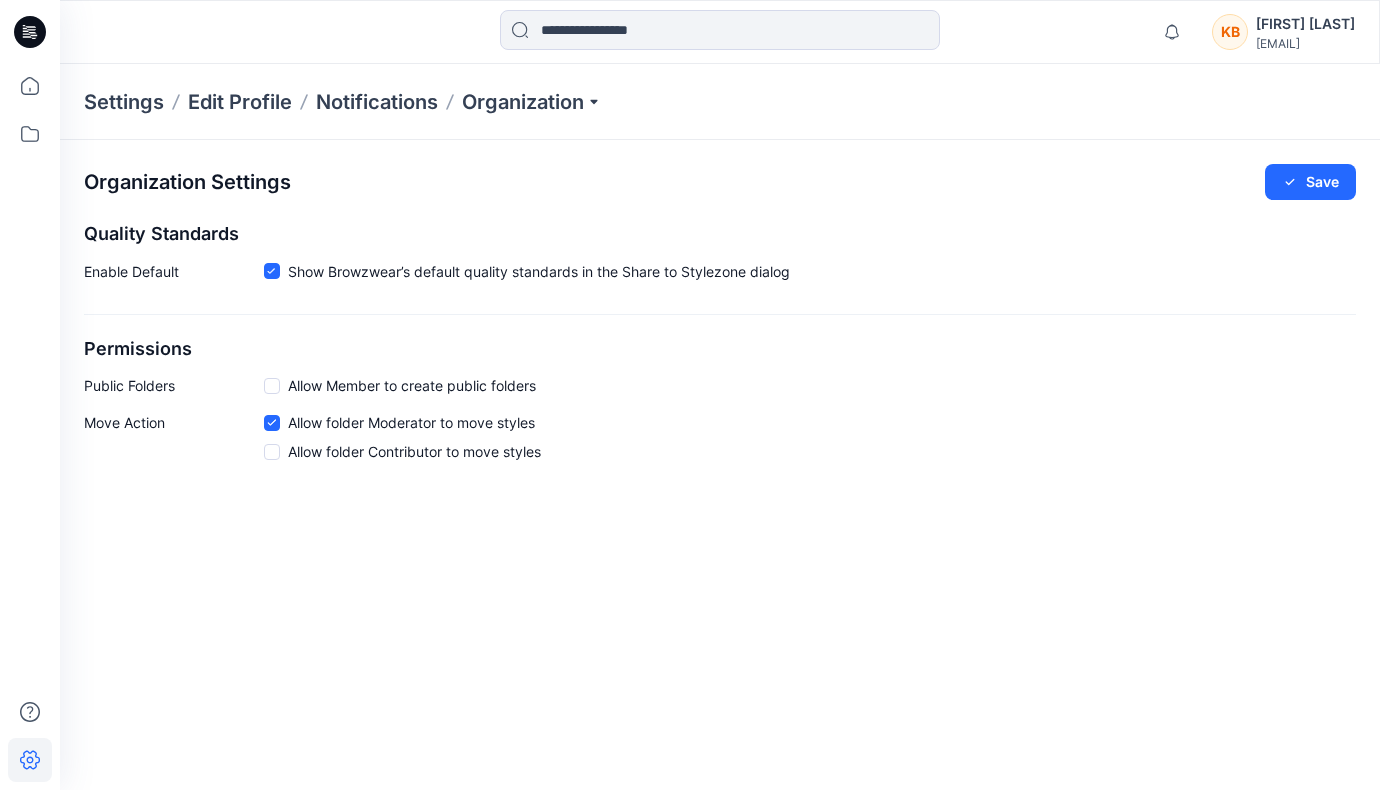 click on "Kara Bensley kara@thewyldshop.com" at bounding box center [1305, 32] 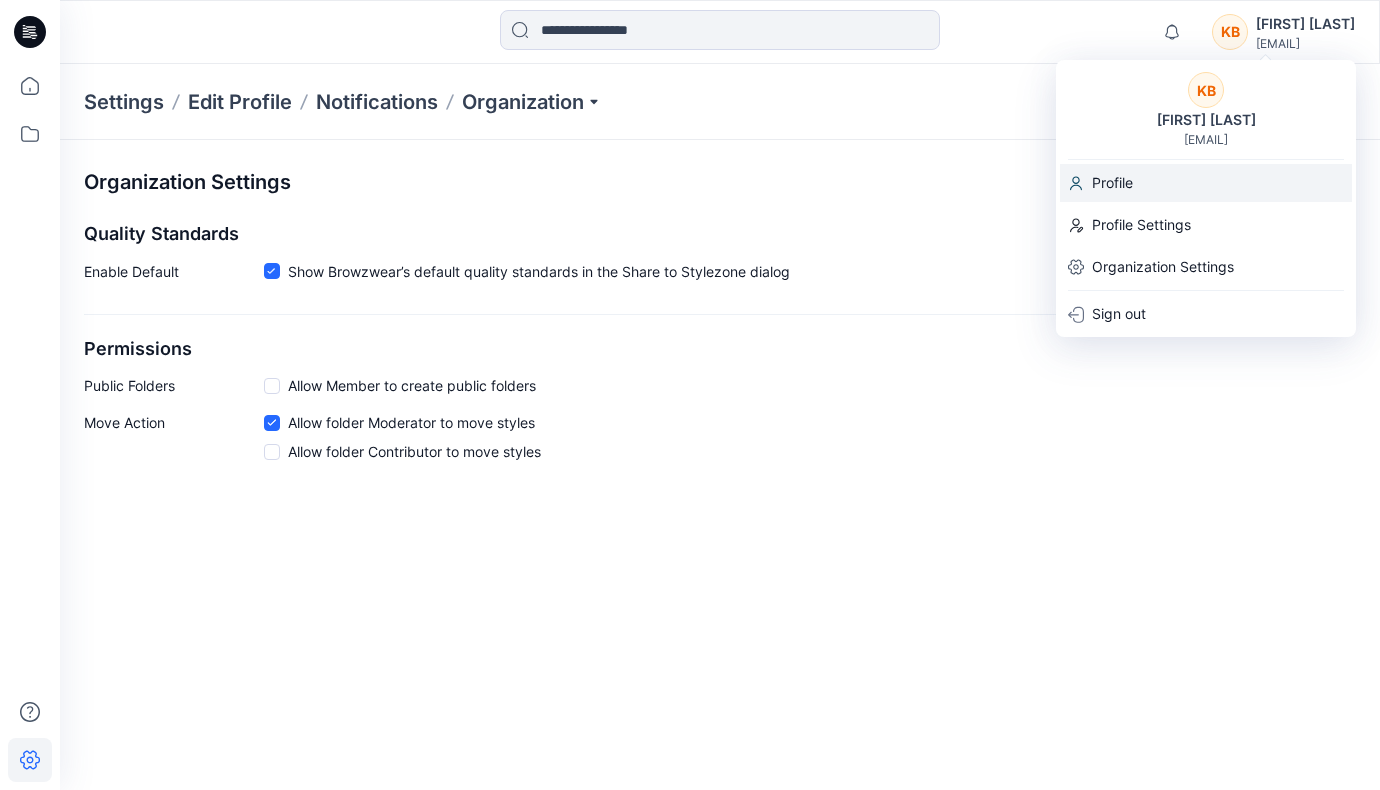 click on "Profile" at bounding box center (1112, 183) 